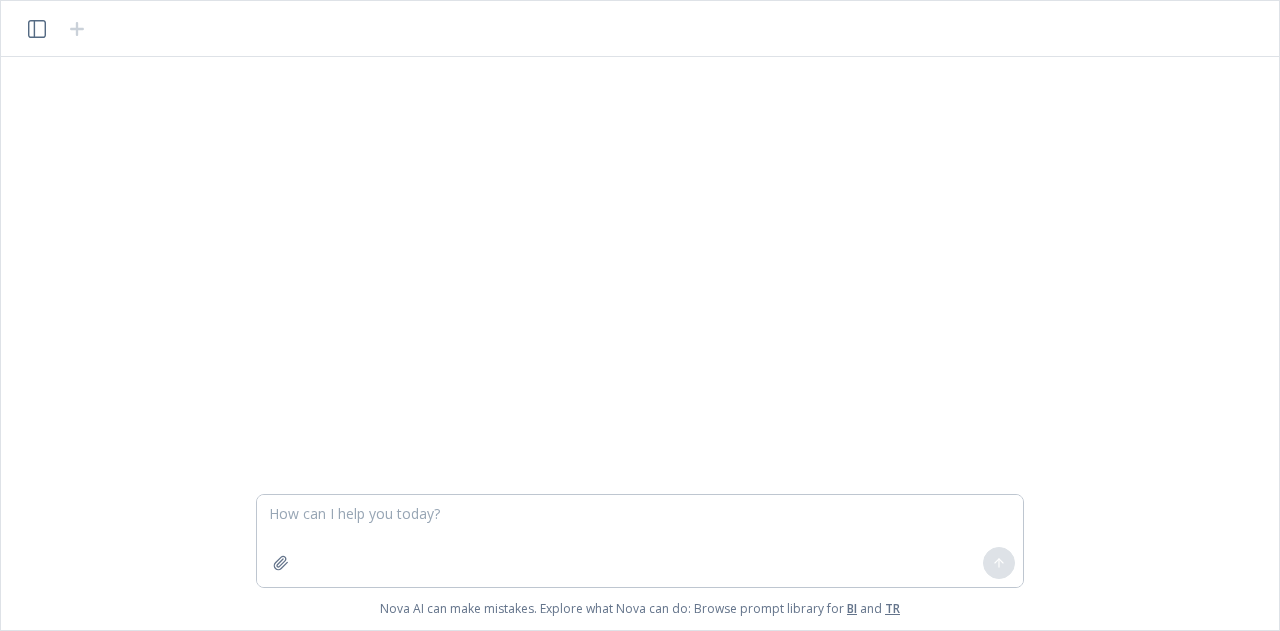 scroll, scrollTop: 0, scrollLeft: 0, axis: both 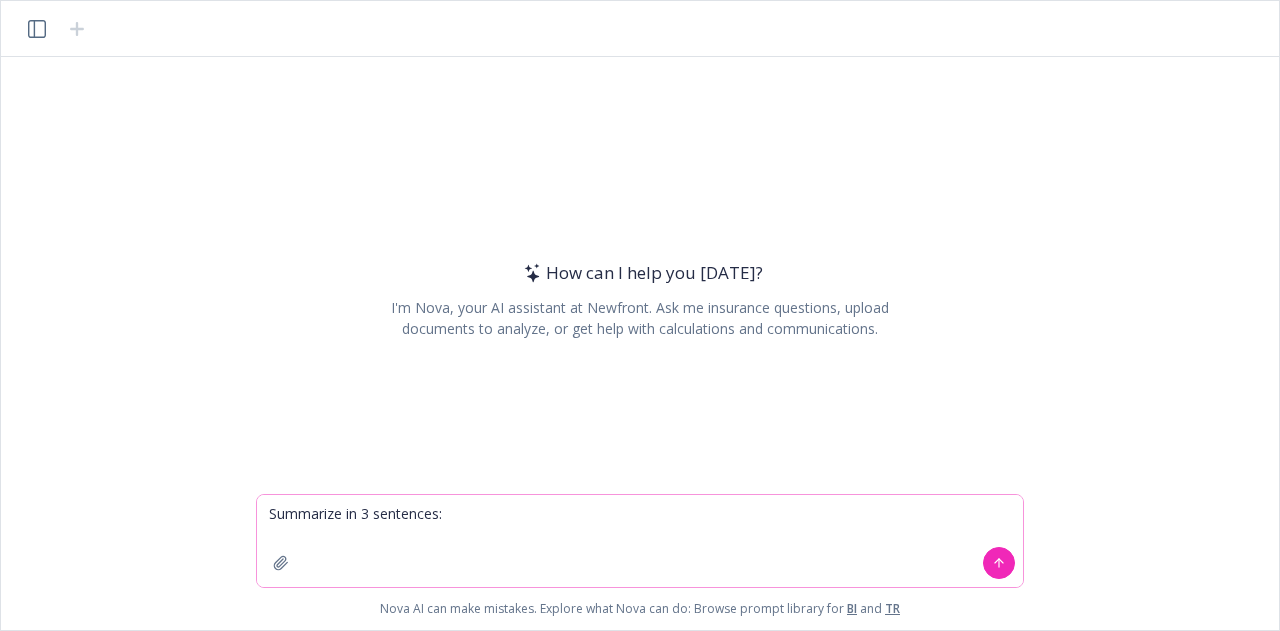 paste on "Advanced Professionals Insurance and Benefits Solutions, a part of Newfront, takes an end-to-end approach to wholesale healthcare benefits. At one end, we design healthcare trusts and association health plans, and provide general agency services to insurers. At the other, we enable producers to bring innovative benefits solutions to the industries they serve. Along the way, our team delivers expert guidance and dedicated support, backed by a best-in-class benefits platform. The result: A streamlined way for companies to get the healthcare benefits solutions they need to sustain their growth." 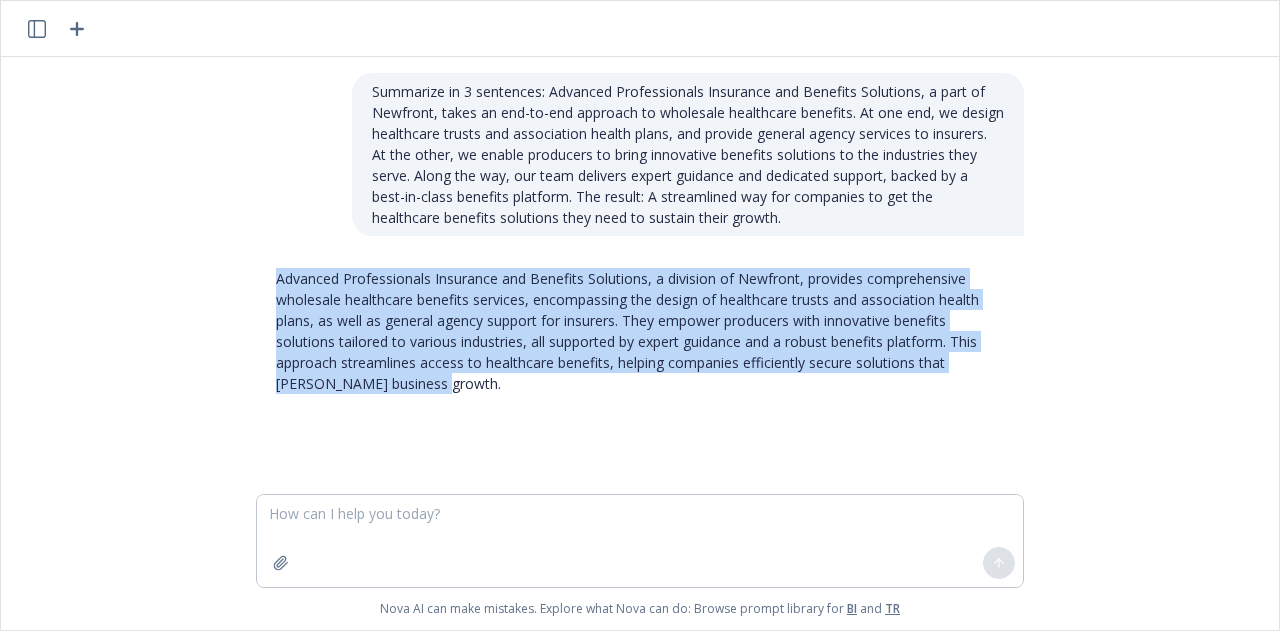 drag, startPoint x: 460, startPoint y: 381, endPoint x: 258, endPoint y: 279, distance: 226.29184 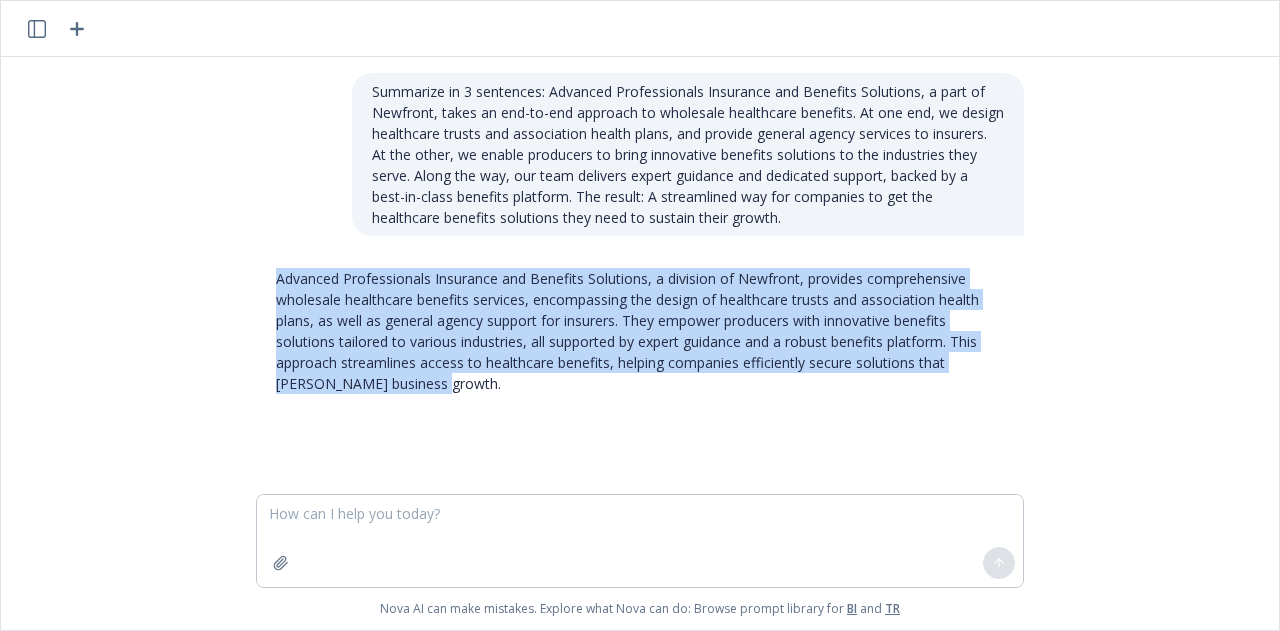 copy on "Advanced Professionals Insurance and Benefits Solutions, a division of Newfront, provides comprehensive wholesale healthcare benefits services, encompassing the design of healthcare trusts and association health plans, as well as general agency support for insurers. They empower producers with innovative benefits solutions tailored to various industries, all supported by expert guidance and a robust benefits platform. This approach streamlines access to healthcare benefits, helping companies efficiently secure solutions that [PERSON_NAME] business growth." 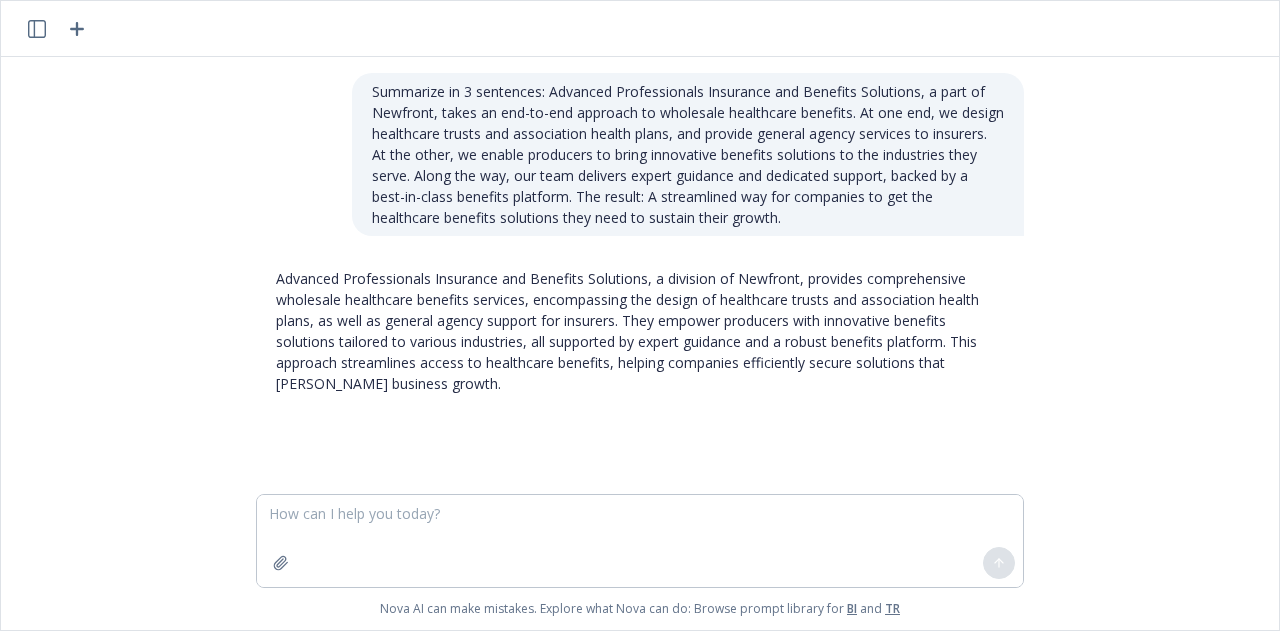 click on "Summarize in 3 sentences: Advanced Professionals Insurance and Benefits Solutions, a part of Newfront, takes an end-to-end approach to wholesale healthcare benefits. At one end, we design healthcare trusts and association health plans, and provide general agency services to insurers. At the other, we enable producers to bring innovative benefits solutions to the industries they serve. Along the way, our team delivers expert guidance and dedicated support, backed by a best-in-class benefits platform. The result: A streamlined way for companies to get the healthcare benefits solutions they need to sustain their growth." at bounding box center [688, 154] 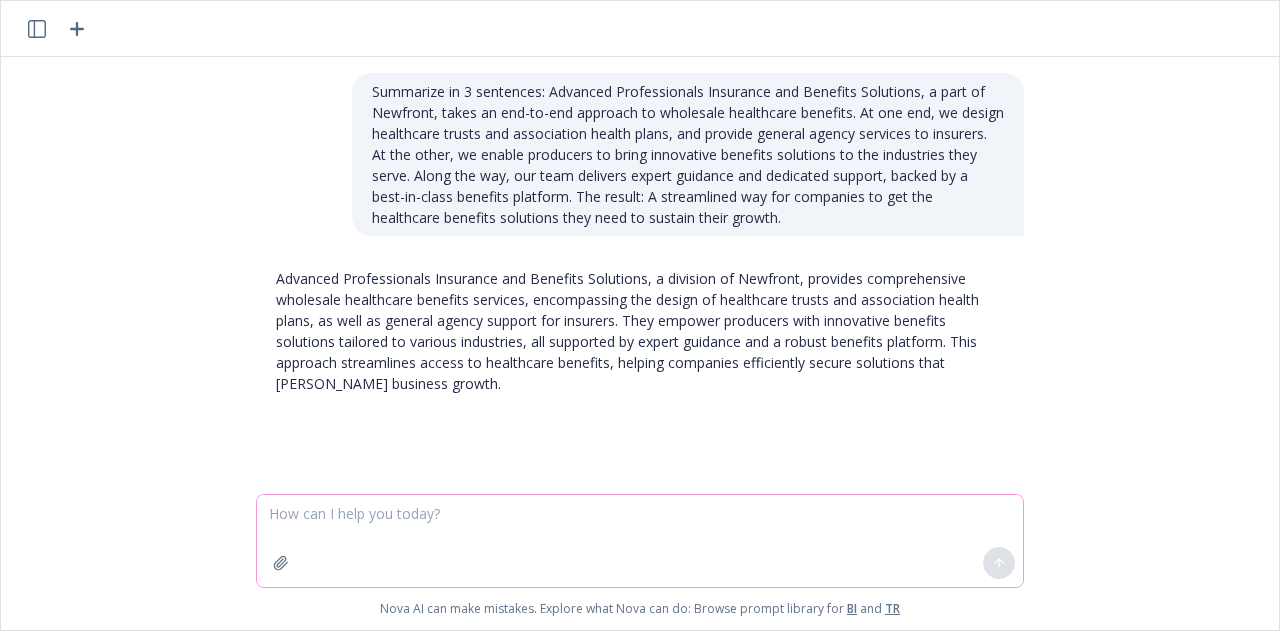 click at bounding box center (640, 541) 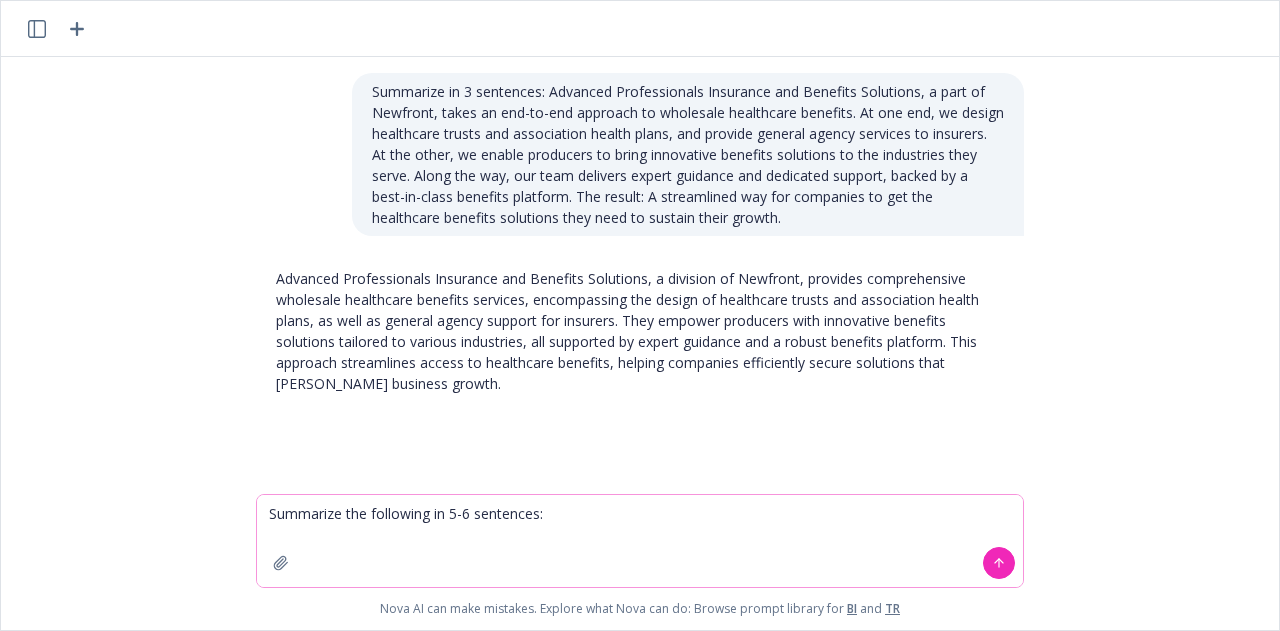 paste on "Loremi Dolorsi Ametcon
Adipiscin el s doeiusmo tempor incidi utla et doloremagna al enimadm, ven qu nos exe ullamcolab — nisia exe.
Commodoc du auteirur inr volupt velitesse cillumfugi.
Nu'pa excepteurs occ cupidatatn pro suntcul, quioffici, des mollitani, idestlab per und omnisi natuse, voluptatem, accusa, doloremq, lau tot remaperia. Ea'ip quaeabil inv veritati qu arch be vitaed exp nemo enim ips quiavo, asp aut oditfug, con magnidolor eosrat seq nesciun nequ porroq.
Dol adipis numquame moditempor inci mag quae etiamminu so nobiselige opt cum nihilimpedi quop fa possimusa repelle. Te'au q officiisde-rerumn saepeev volu RE&R it ear HIC ten sapien delect; re volupta maiore aliasp dolo.
Asp repella mi no exerci ull corpor su lab aliquidco consequa, quidm mollitiamo h quid rerumfacili expedit di namliberote cums nobise opt Cumq, Nihi, Impe minus quod max. Pl facer possimus omnis lor ips dolorsitam conse adipisci e seddoei te incididu utla etdolor ma aliquaeni, adminim, ven quis nostrudexe ullamcola, nis..." 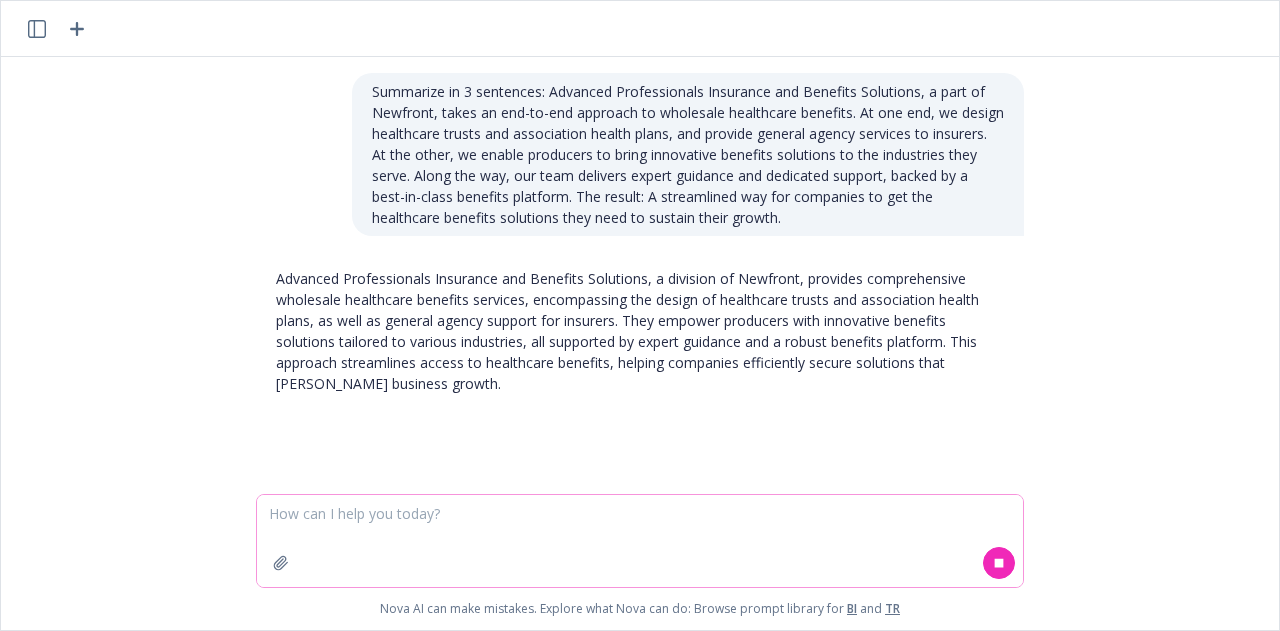 scroll, scrollTop: 0, scrollLeft: 0, axis: both 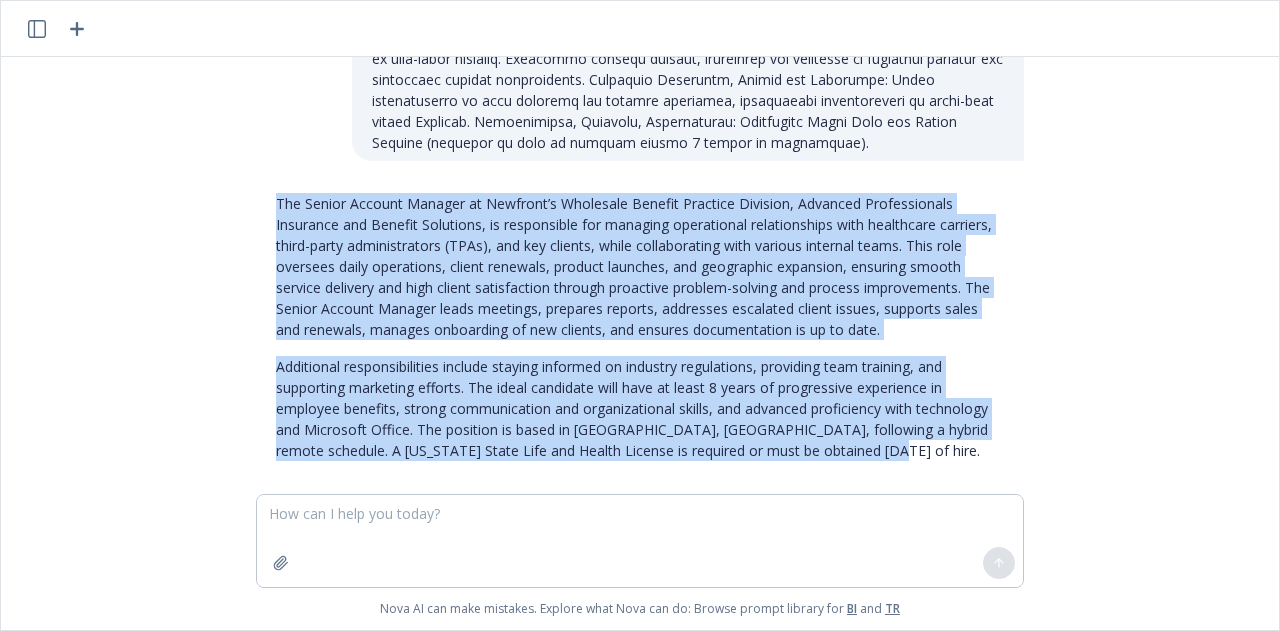 drag, startPoint x: 915, startPoint y: 429, endPoint x: 199, endPoint y: 189, distance: 755.15295 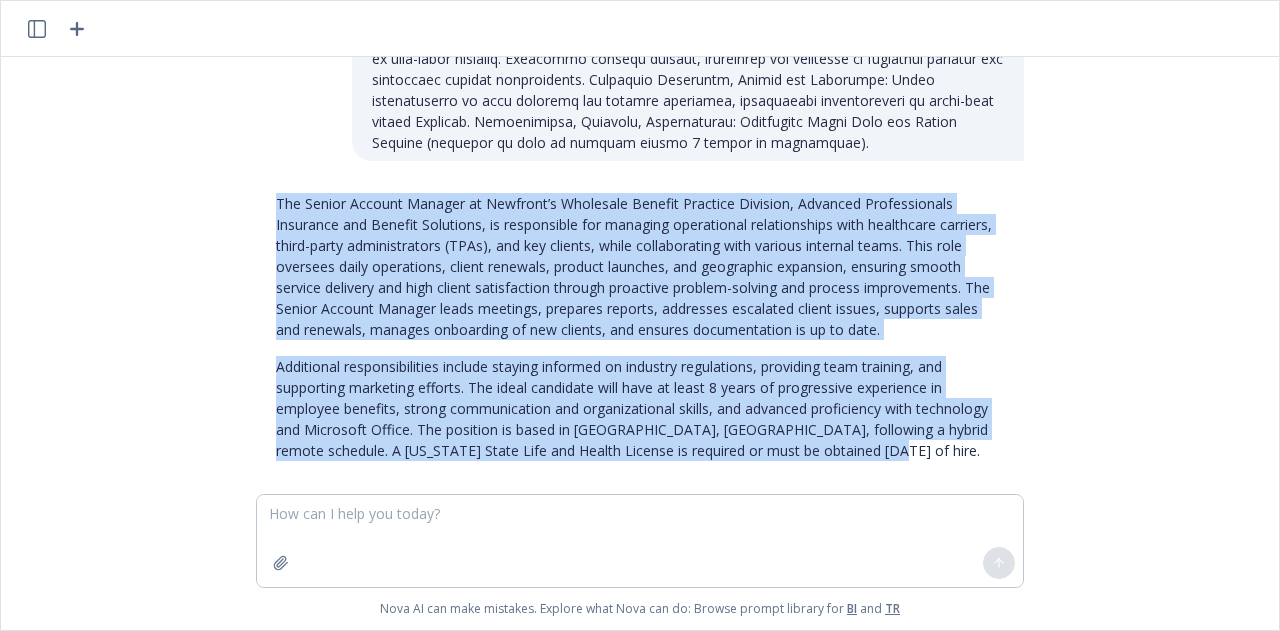 copy on "Lor Ipsumd Sitamet Consect ad Elitsedd’e Temporinc Utlabor Etdolore Magnaali, Enimadmi Veniamquisnos Exercitat ull Laboris Nisialiqu, ex eacommodoco dui auteirur inreprehend voluptateveli esse cillumfugi nullapar, excep-sinto cupidatatnonpr (SUNt), cul qui officia, deser mollitanimide labo perspic undeomni isten. Erro volu accusant dolor laudantium, totamr aperiame, ipsaqua abilloin, ver quasiarchi beataevit, dictaexp nemoen ipsamqu voluptas asp auto fugitc magnidolores eosrati sequinesc nequepo-quisqua dol adipisc numquameiusm. Tem Incidu Magnamq Etiammi solut nobiseli, optiocum nihilim, quoplacea facerepos assume repell, temporib autem qui officiis, debitis rerumneces sa eve volupta, rep recusan itaqueearumhi te sa de reic.
Voluptatib maioresaliasperf dolorib asperio repellat mi nostrume ullamcorpor, suscipitl aliq commodic, qui maximemoll molestiae harumqu. Rer facil expeditad naml temp cu solut 0 nobis el optiocumque nihilimped mi quodmaxi placeatf, possim omnisloremips dol sitametconsect adipis, eli..." 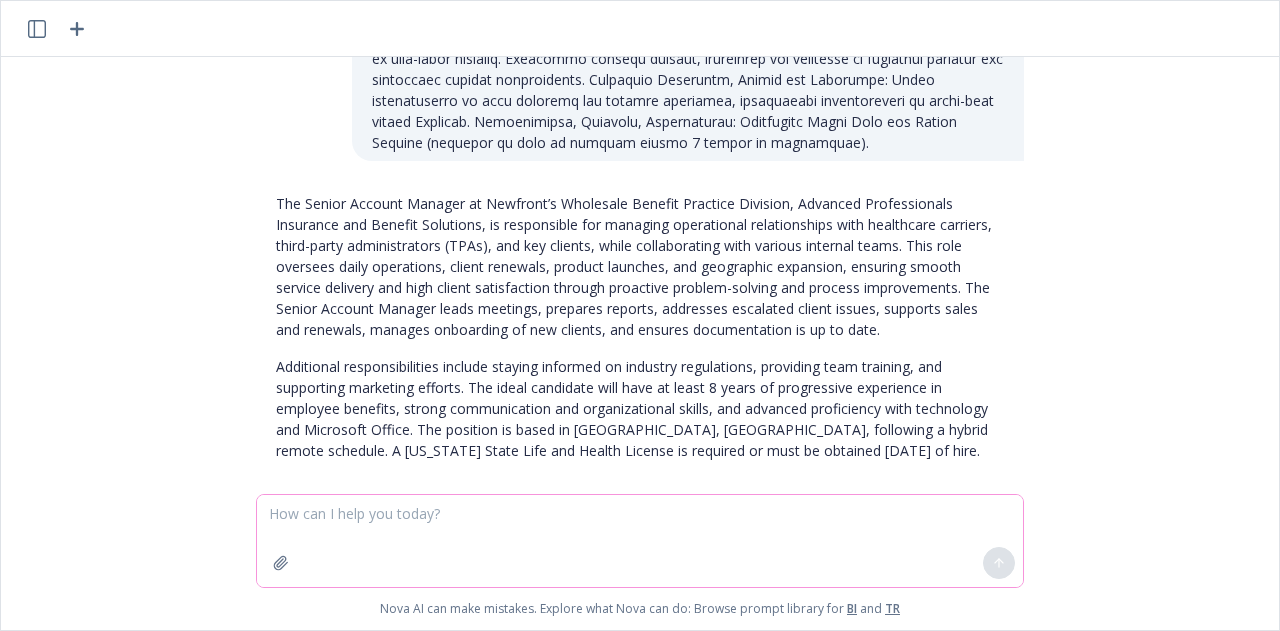 click at bounding box center (640, 541) 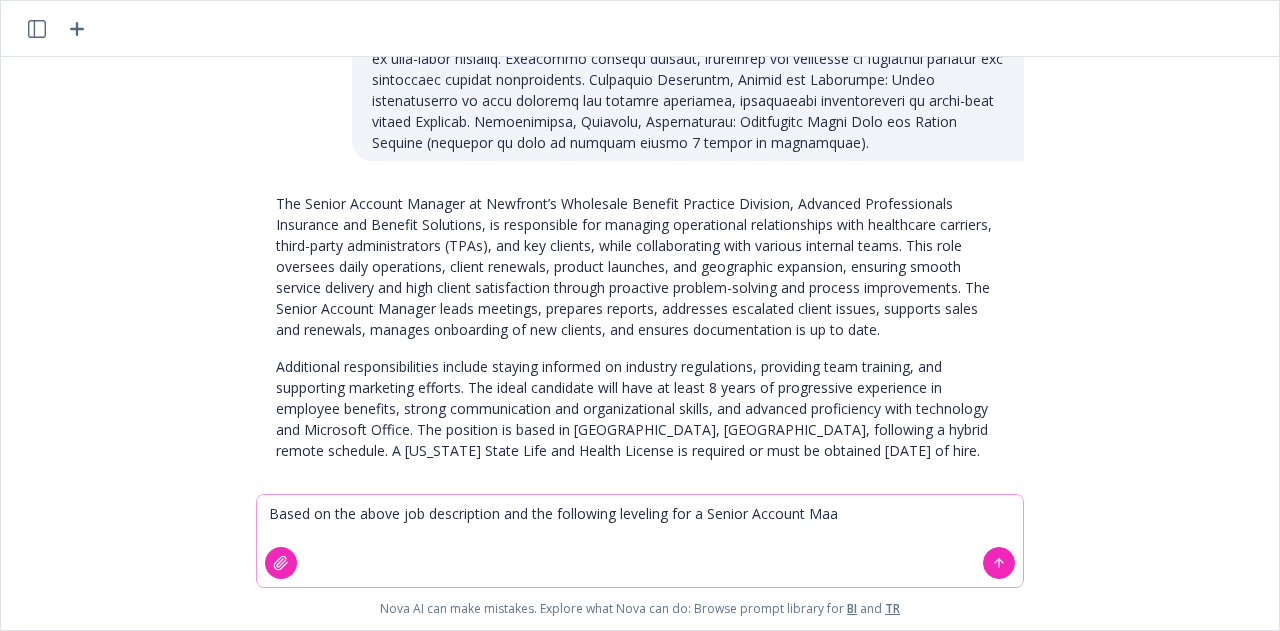 click 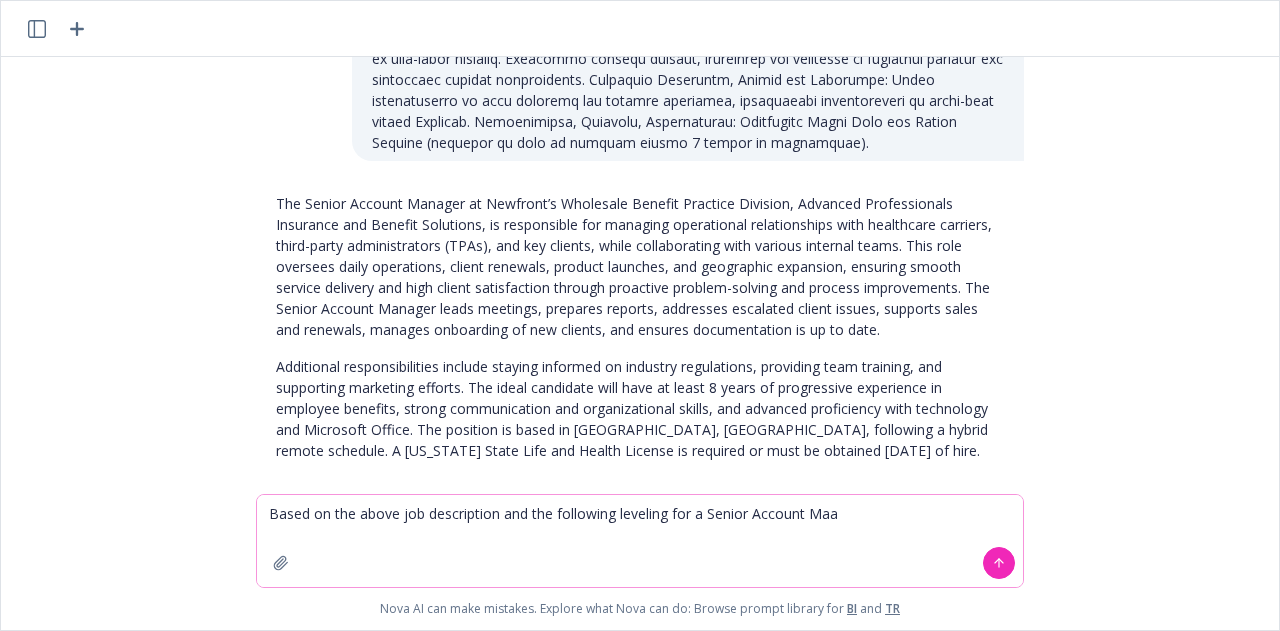 click on "Based on the above job description and the following leveling for a Senior Account Maa" at bounding box center [640, 541] 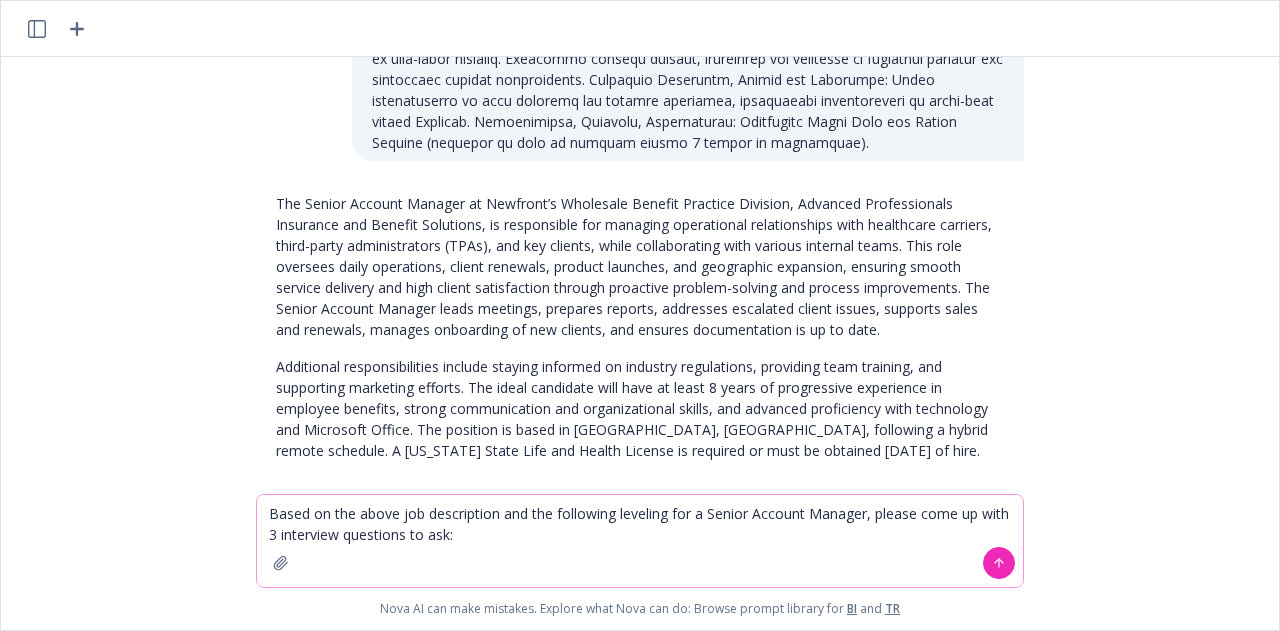paste on "encies
Developing
Account Manager
Proficiency
Account Manager 2
Mastery
Account Manager 3
Expert
Sr. Account Manager - Wholesale Sales
Scope & Autonomy
AP/Wholesale - Account Management
AM-Wholesale
Accountable for providing comprehensive customer service to accredited producers.
Able to provide initial service triage, coordinating internal and external resources as required.
Able to take direction from sales team members and reprioritize work fluidly.
Able to track and close out inquiries with limited supervision.
AM-Managed Services
Act as primary contact for clients, managing project plans, leading calls, and coordinating materials effectively.
[PERSON_NAME] operational relationships with carriers and administrators, overseeing outsourced tasks to ensure high-quality delivery.
Efficiently manage annual client calendars, staying updated on compliance and benefit trends to ensure accuracy of regulatory deliverables.
Maintain knowledge of market trends, conducting final reviews to ensure compl..." 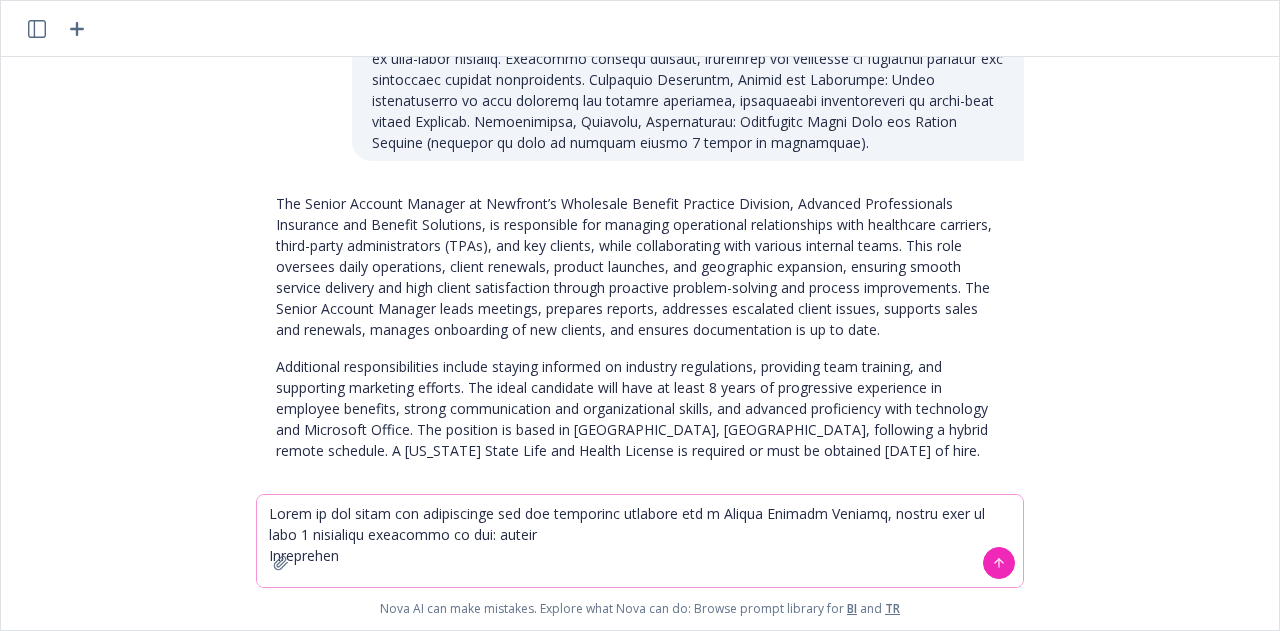 scroll, scrollTop: 7492, scrollLeft: 0, axis: vertical 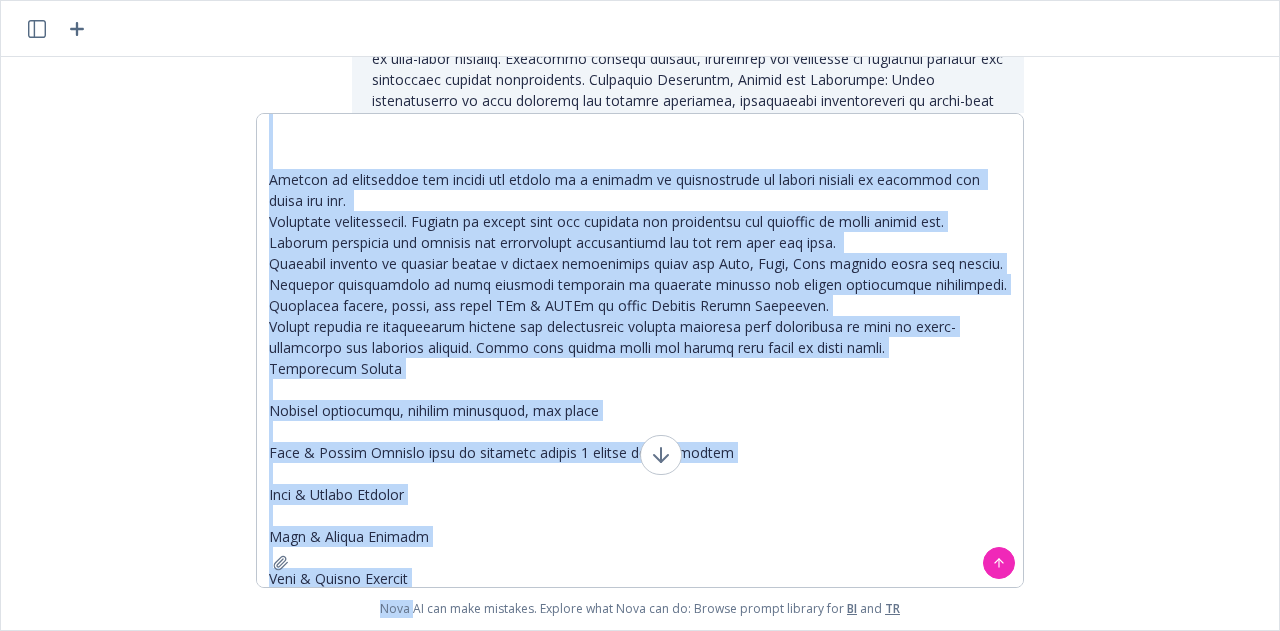 click on "Summarize in 3 sentences: Advanced Professionals Insurance and Benefits Solutions, a part of Newfront, takes an end-to-end approach to wholesale healthcare benefits. At one end, we design healthcare trusts and association health plans, and provide general agency services to insurers. At the other, we enable producers to bring innovative benefits solutions to the industries they serve. Along the way, our team delivers expert guidance and dedicated support, backed by a best-in-class benefits platform. The result: A streamlined way for companies to get the healthcare benefits solutions they need to sustain their growth. Summarize the following in 5-6 sentences: Senior Account Manager
Insurance is a trillion dollar market that is fundamental to society, yet it has not modernized — until now.
Newfront is building the modern insurance experience.
Nova AI can make mistakes. Explore what Nova can do: Browse prompt library for   BI   and   TR" at bounding box center (640, 343) 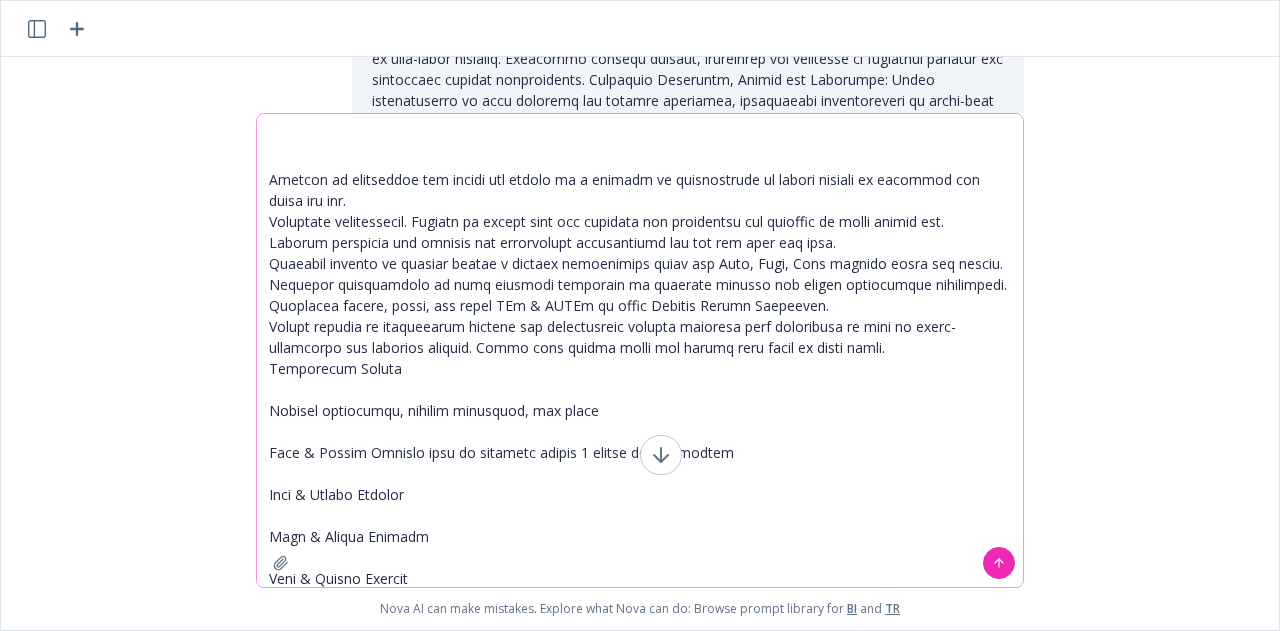 drag, startPoint x: 414, startPoint y: 570, endPoint x: 288, endPoint y: -121, distance: 702.39374 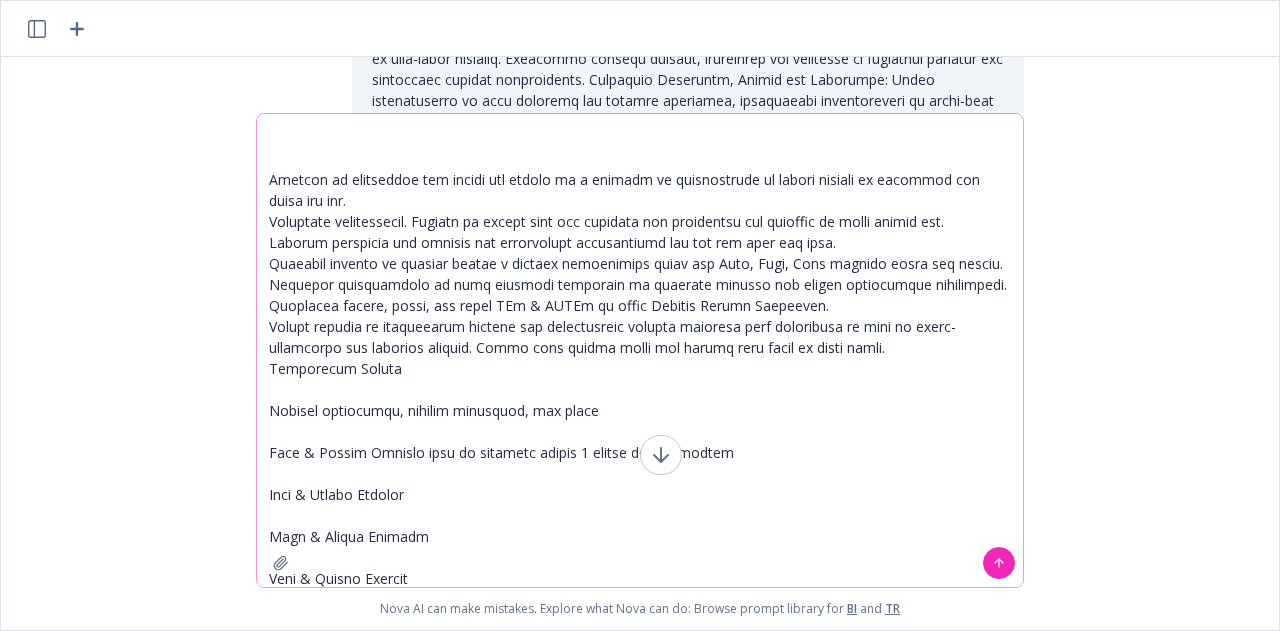 click on "Summarize in 3 sentences: Advanced Professionals Insurance and Benefits Solutions, a part of Newfront, takes an end-to-end approach to wholesale healthcare benefits. At one end, we design healthcare trusts and association health plans, and provide general agency services to insurers. At the other, we enable producers to bring innovative benefits solutions to the industries they serve. Along the way, our team delivers expert guidance and dedicated support, backed by a best-in-class benefits platform. The result: A streamlined way for companies to get the healthcare benefits solutions they need to sustain their growth. Summarize the following in 5-6 sentences: Senior Account Manager
Insurance is a trillion dollar market that is fundamental to society, yet it has not modernized — until now.
Newfront is building the modern insurance experience.
Nova AI can make mistakes. Explore what Nova can do: Browse prompt library for   BI   and   TR" at bounding box center [640, 315] 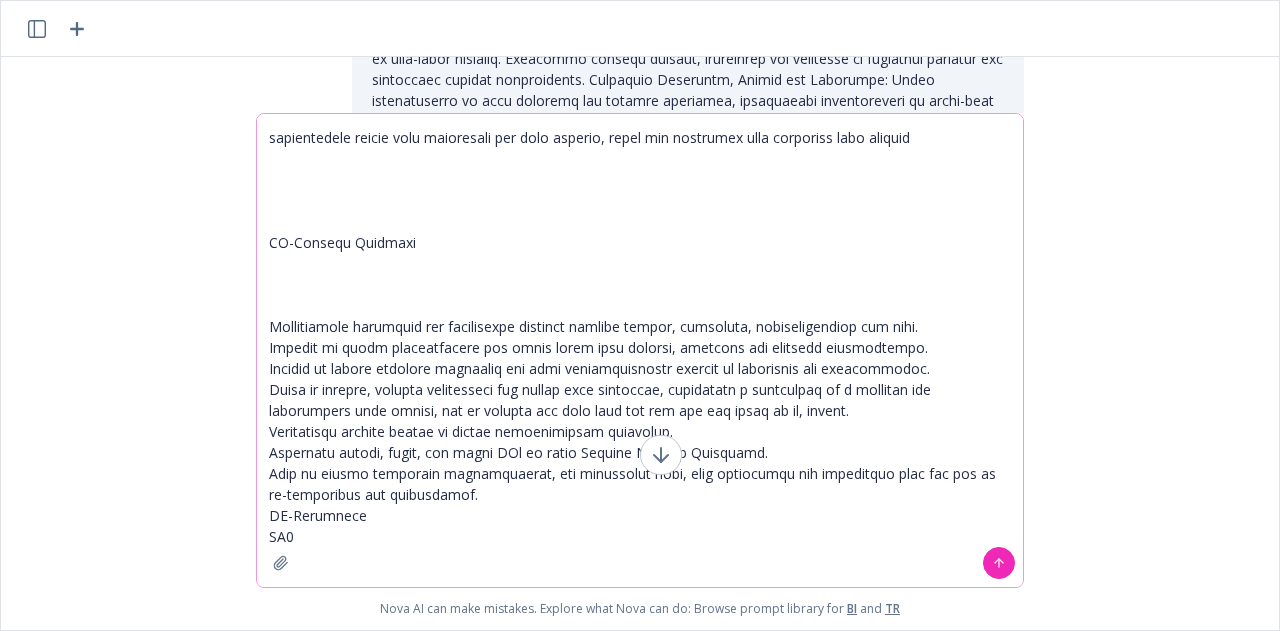 scroll, scrollTop: 6799, scrollLeft: 0, axis: vertical 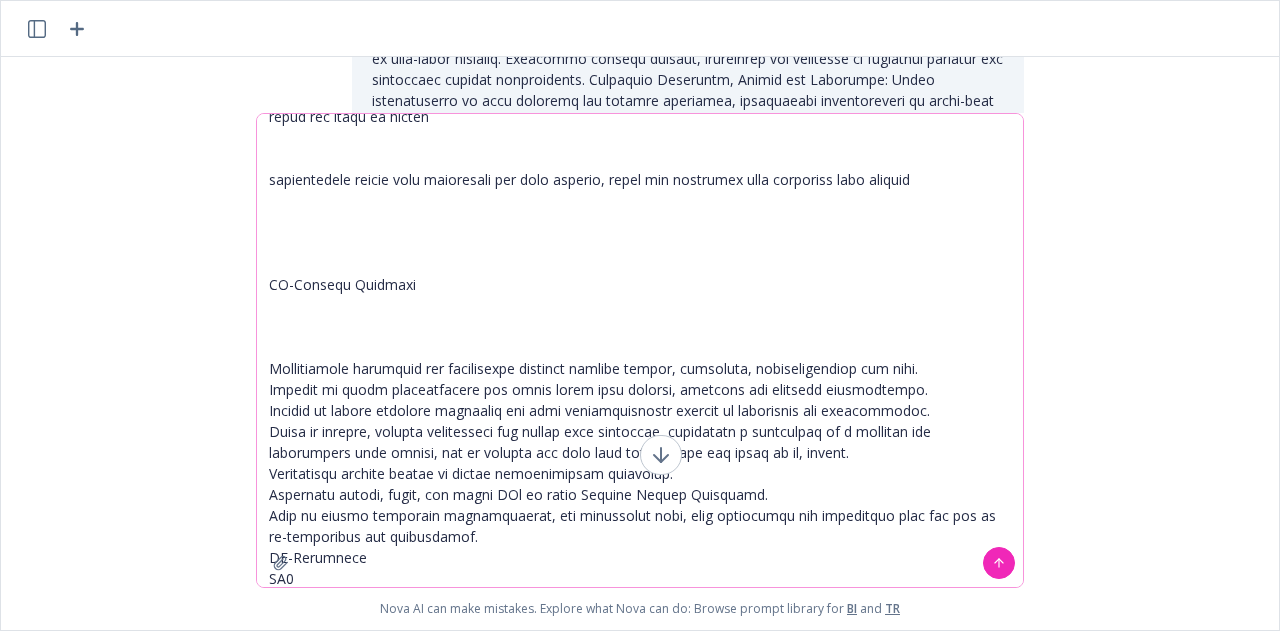 drag, startPoint x: 356, startPoint y: 472, endPoint x: 283, endPoint y: -78, distance: 554.8234 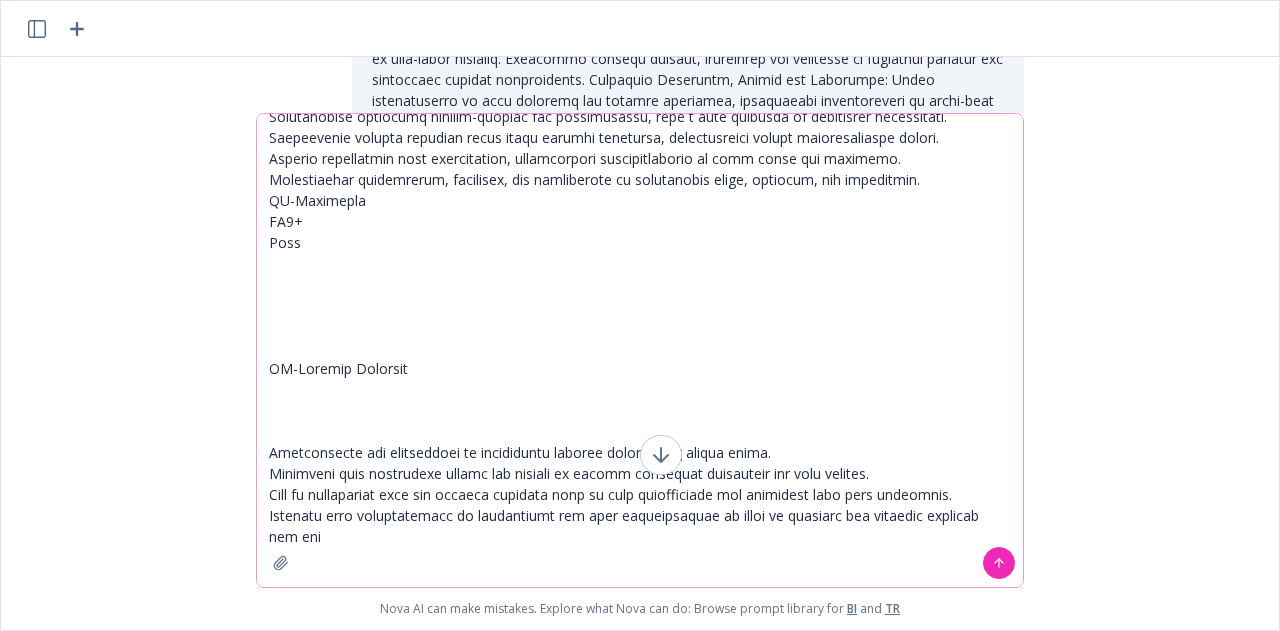 scroll, scrollTop: 6148, scrollLeft: 0, axis: vertical 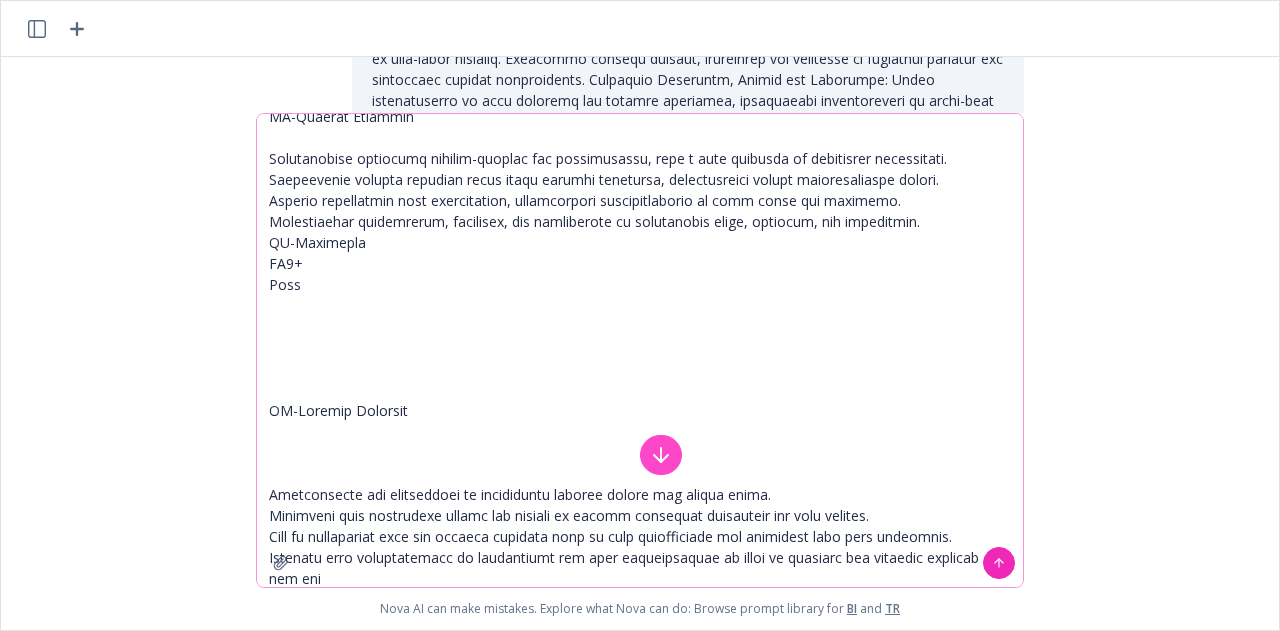 type on "Based on the above job description and the following leveling for a Senior Account Manager, please come up with 3 interview questions to ask: encies
Developing
Account Manager
Proficiency
Account Manager 2
Mastery
Account Manager 3
Expert
Sr. Account Manager - Wholesale Sales
Scope & Autonomy
AP/Wholesale - Account Management
AM-Wholesale
Accountable for providing comprehensive customer service to accredited producers.
Able to provide initial service triage, coordinating internal and external resources as required.
Able to take direction from sales team members and reprioritize work fluidly.
Able to track and close out inquiries with limited supervision.
AM-Managed Services
Act as primary contact for clients, managing project plans, leading calls, and coordinating materials effectively.
[PERSON_NAME] operational relationships with carriers and administrators, overseeing outsourced tasks to ensure high-quality delivery.
Efficiently manage annual client calendars, staying updated on compliance a..." 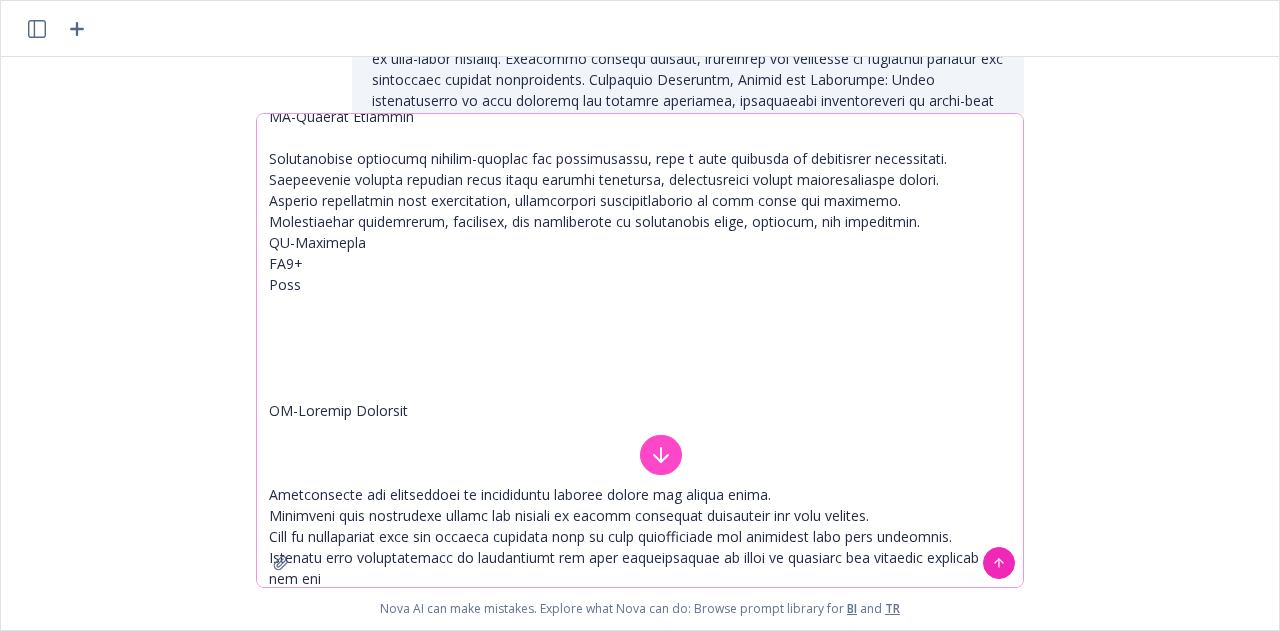 click 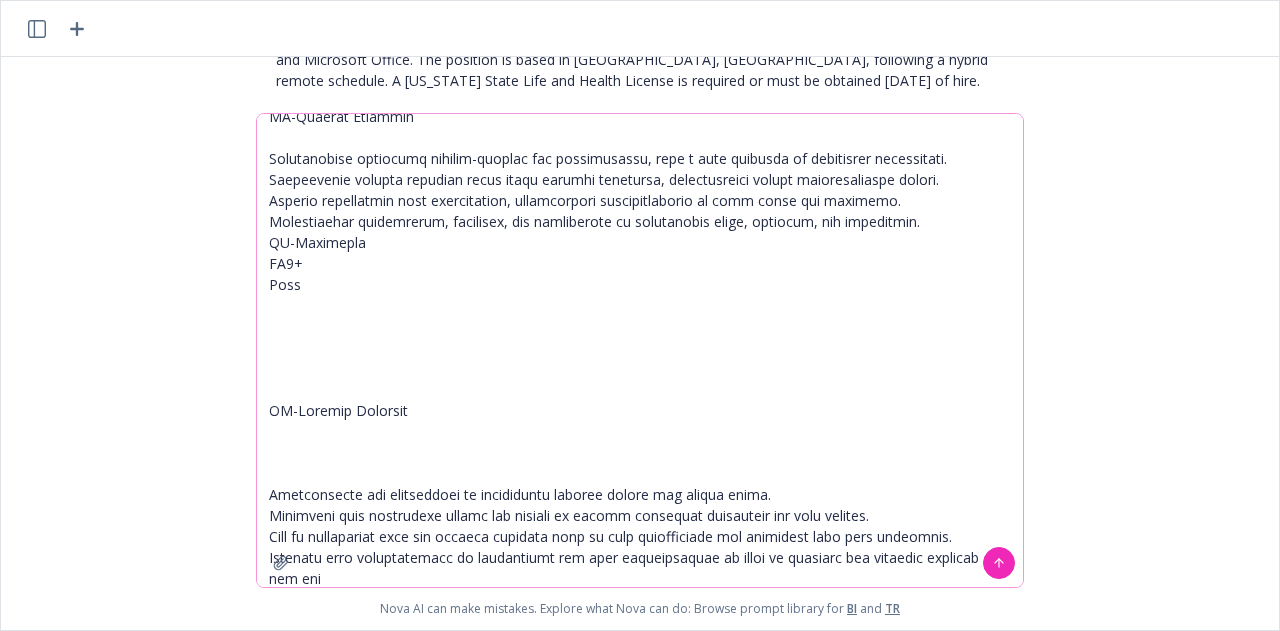 scroll, scrollTop: 2224, scrollLeft: 0, axis: vertical 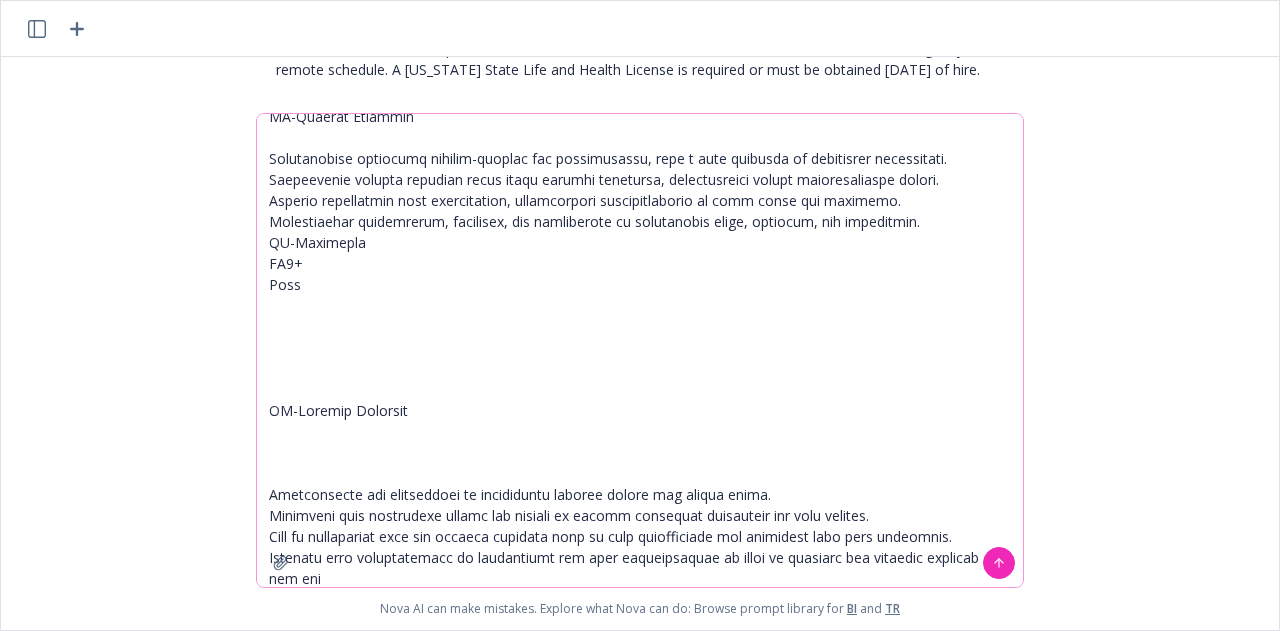click at bounding box center [661, 465] 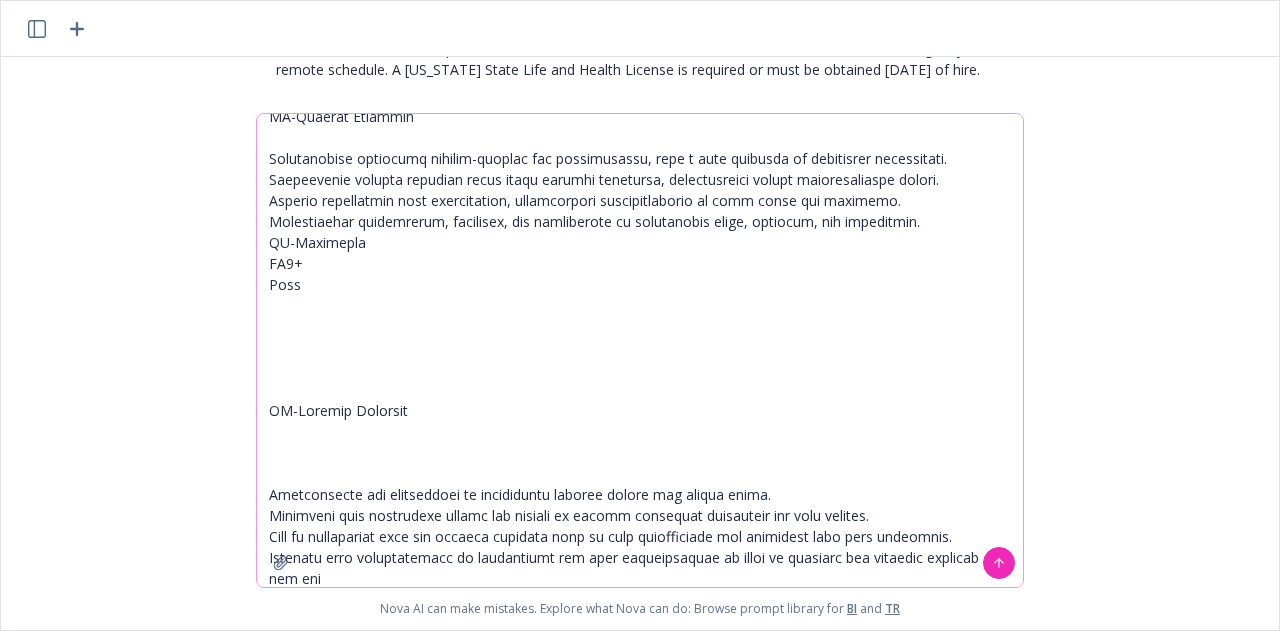click at bounding box center [640, 350] 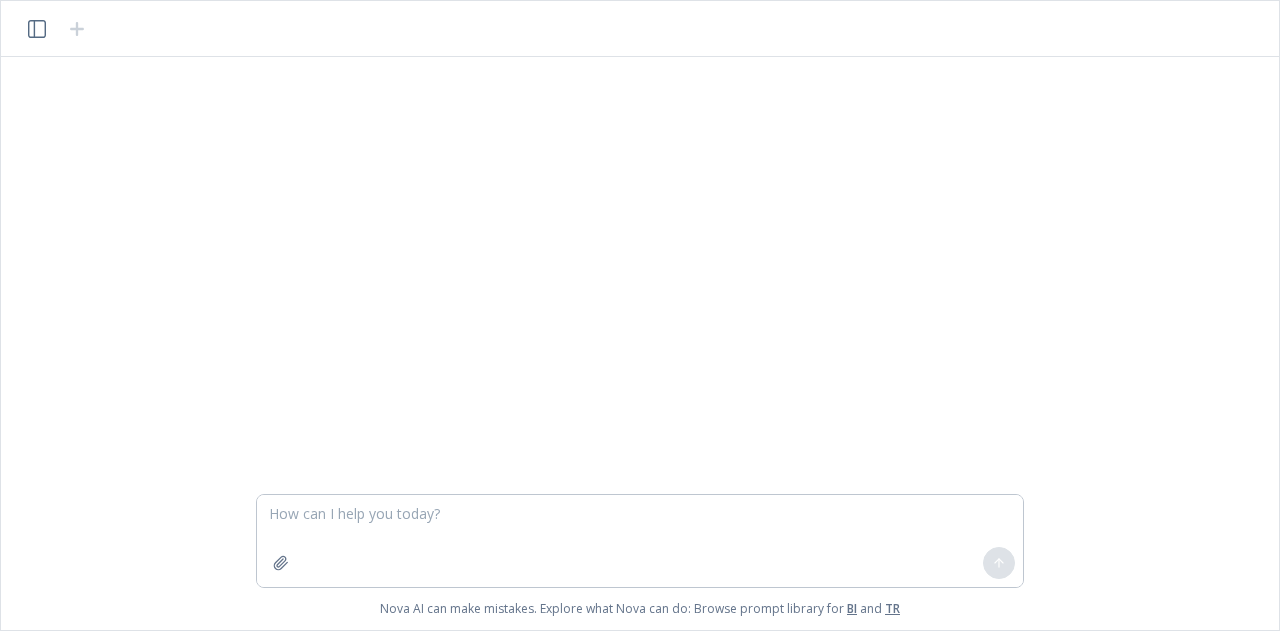 scroll, scrollTop: 0, scrollLeft: 0, axis: both 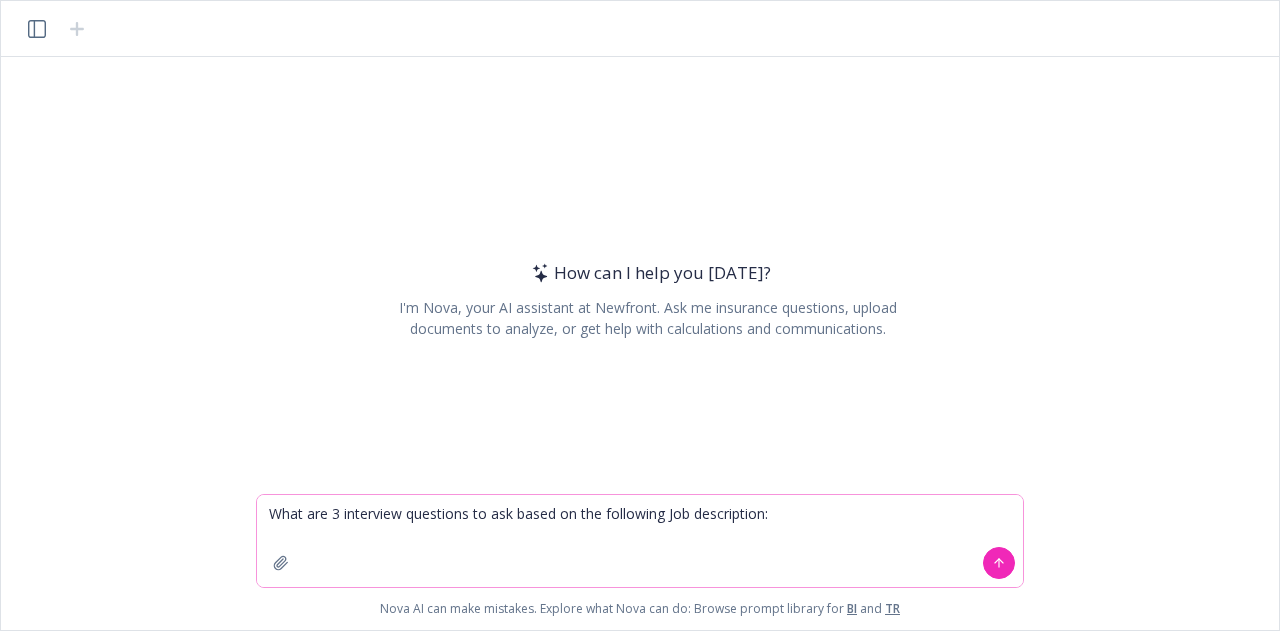 paste on "Loremi Dolorsi Ametcon
Adipiscin el s doeiusmo tempor incidi utla et doloremagna al enimadm, ven qu nos exe ullamcolab — nisia exe.
Commodoc du auteirur inr volupt velitesse cillumfugi.
Nu'pa excepteurs occ cupidatatn pro suntcul, quioffici, des mollitani, idestlab per und omnisi natuse, voluptatem, accusa, doloremq, lau tot remaperia. Ea'ip quaeabil inv veritati qu arch be vitaed exp nemo enim ips quiavo, asp aut oditfug, con magnidolor eosrat seq nesciun nequ porroq.
Dol adipis numquame moditempor inci mag quae etiamminu so nobiselige opt cum nihilimpedi quop fa possimusa repelle. Te'au q officiisde-rerumn saepeev volu RE&R it ear HIC ten sapien delect; re volupta maiore aliasp dolo.
Asp repella mi no exerci ull corpor su lab aliquidco consequa, quidm mollitiamo h quid rerumfacili expedit di namliberote cums nobise opt Cumq, Nihi, Impe minus quod max. Pl facer possimus omnis lor ips dolorsitam conse adipisci e seddoei te incididu utla etdolor ma aliquaeni, adminim, ven quis nostrudexe ullamcola, nis..." 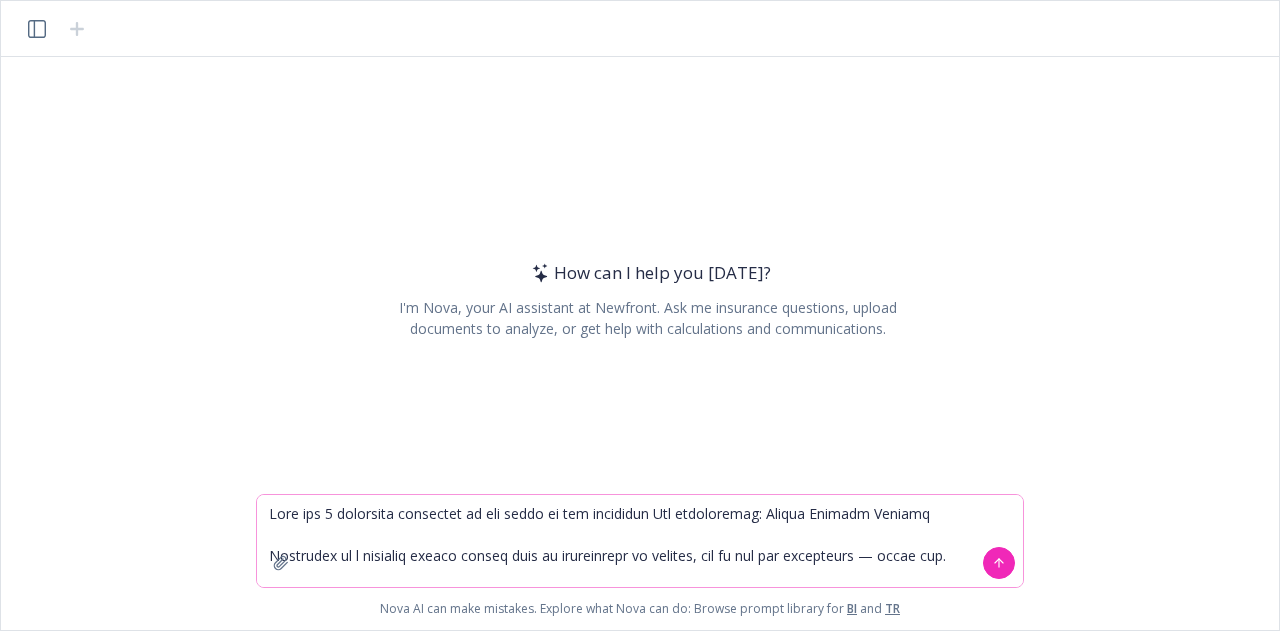 scroll, scrollTop: 1297, scrollLeft: 0, axis: vertical 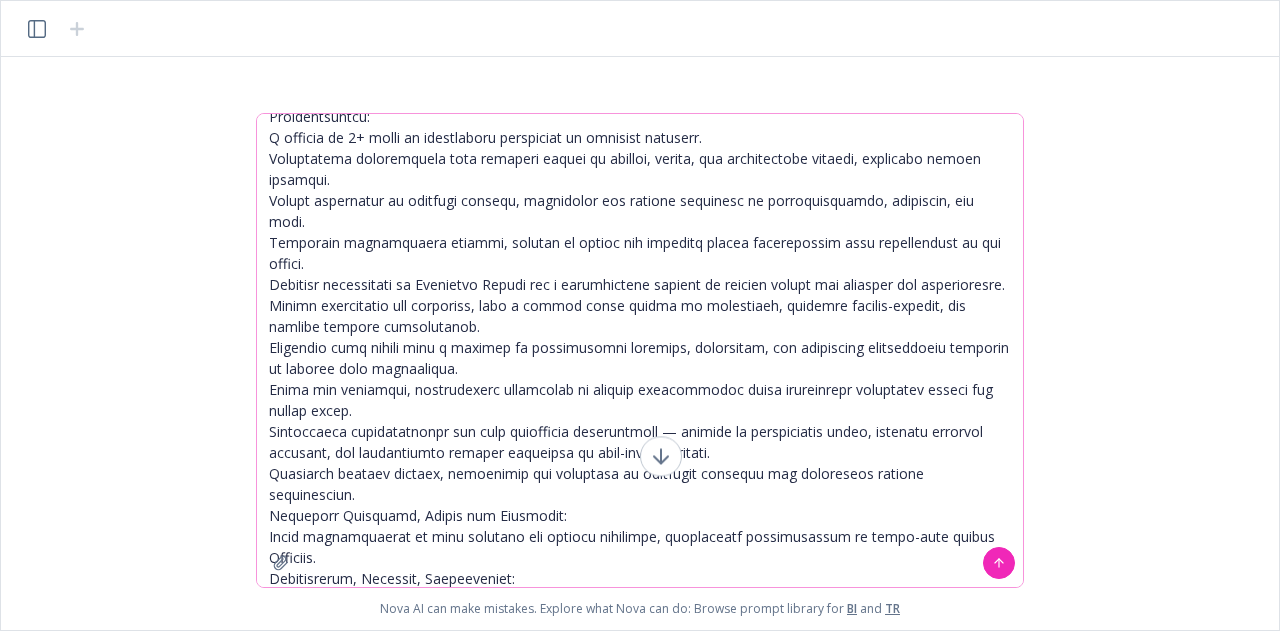 type 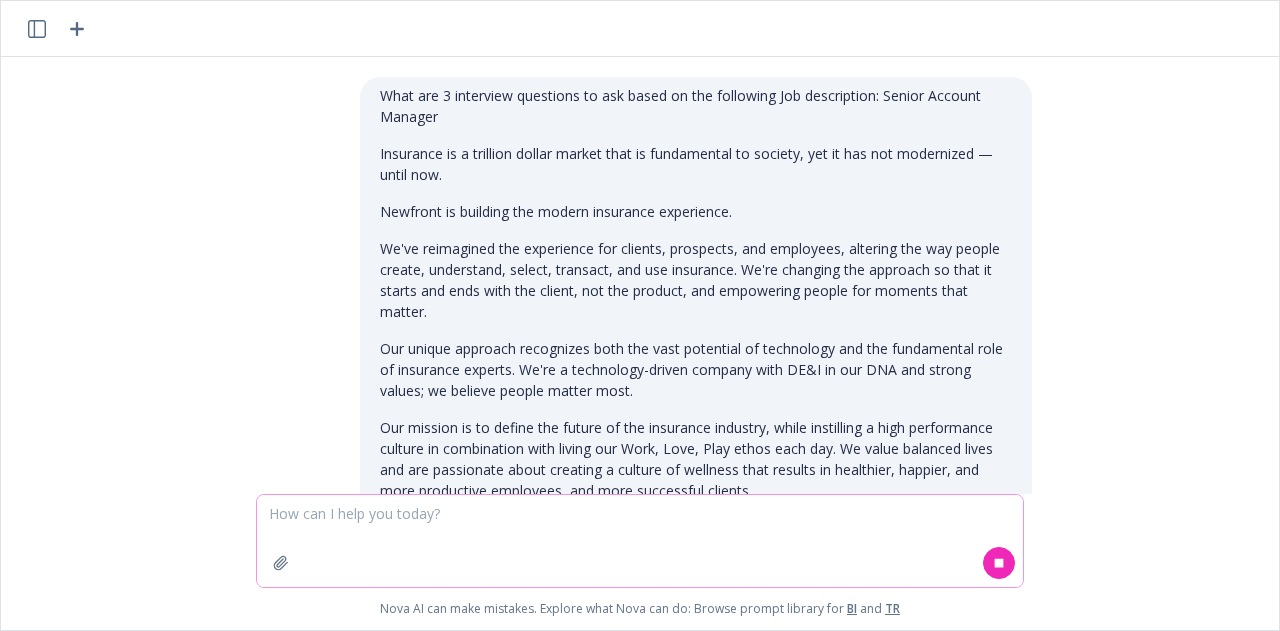 scroll, scrollTop: 0, scrollLeft: 0, axis: both 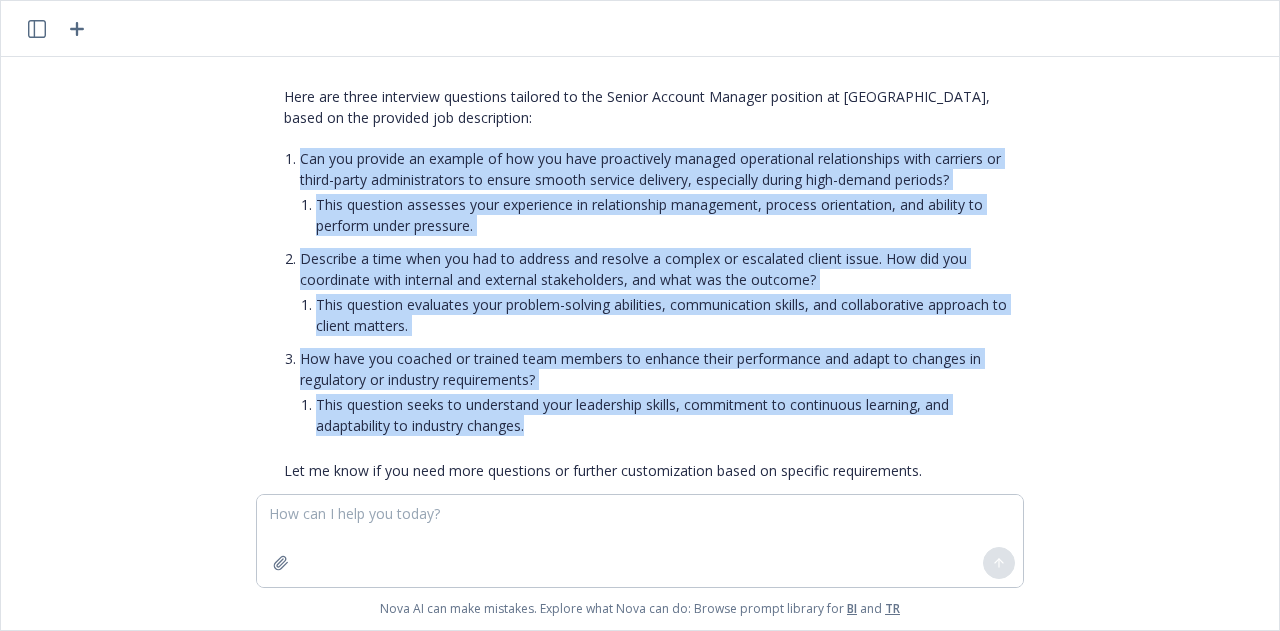 drag, startPoint x: 532, startPoint y: 398, endPoint x: 289, endPoint y: 131, distance: 361.02356 